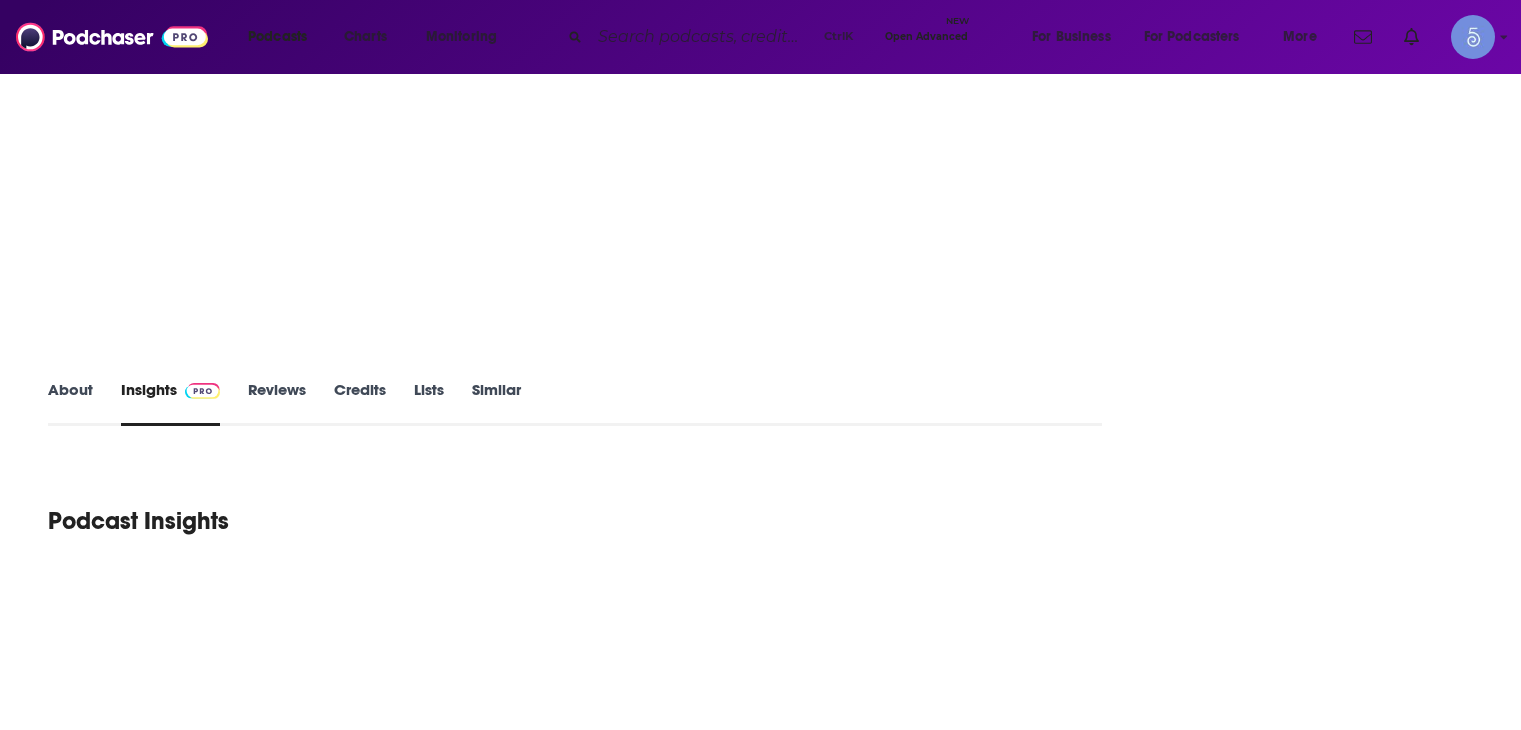 scroll, scrollTop: 0, scrollLeft: 0, axis: both 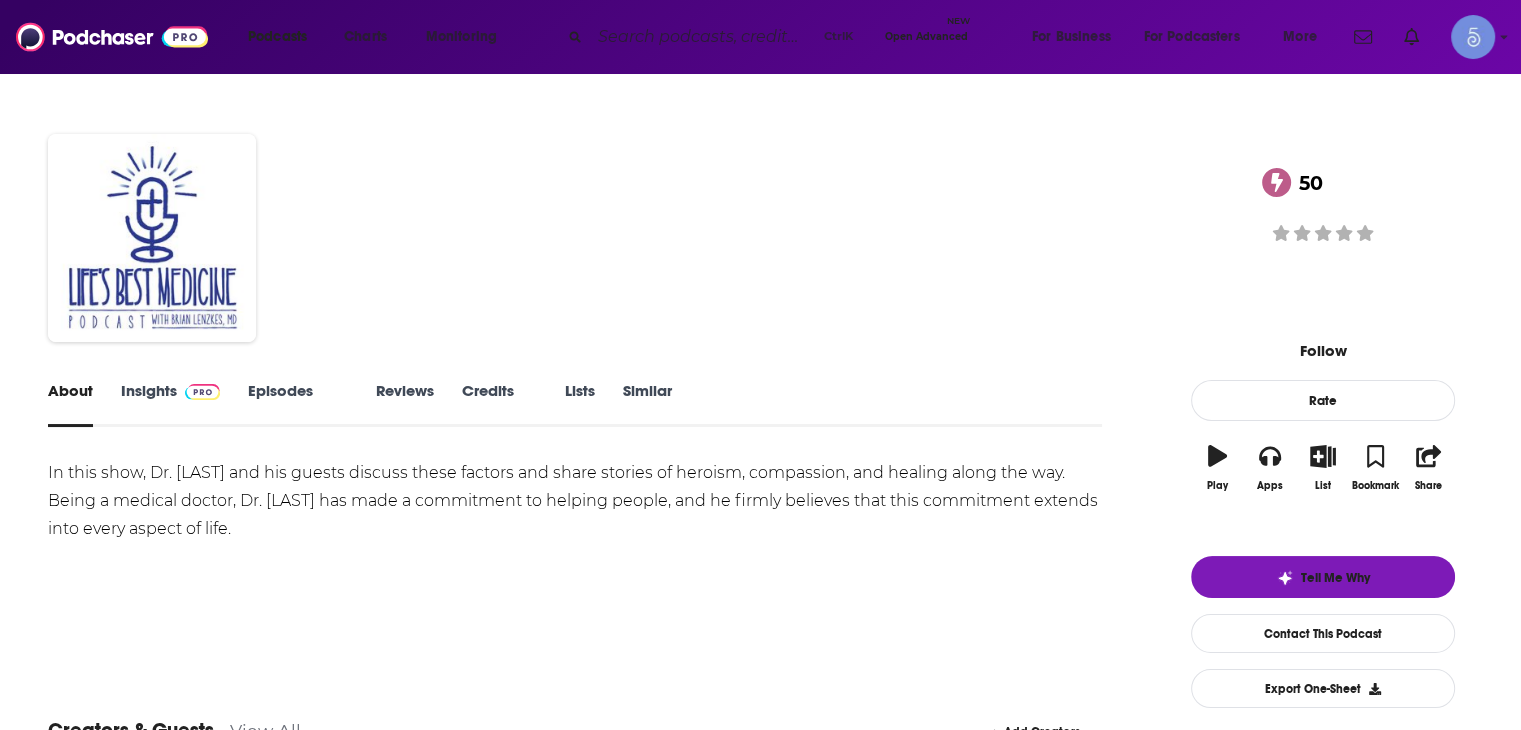 click on "Insights" at bounding box center (170, 404) 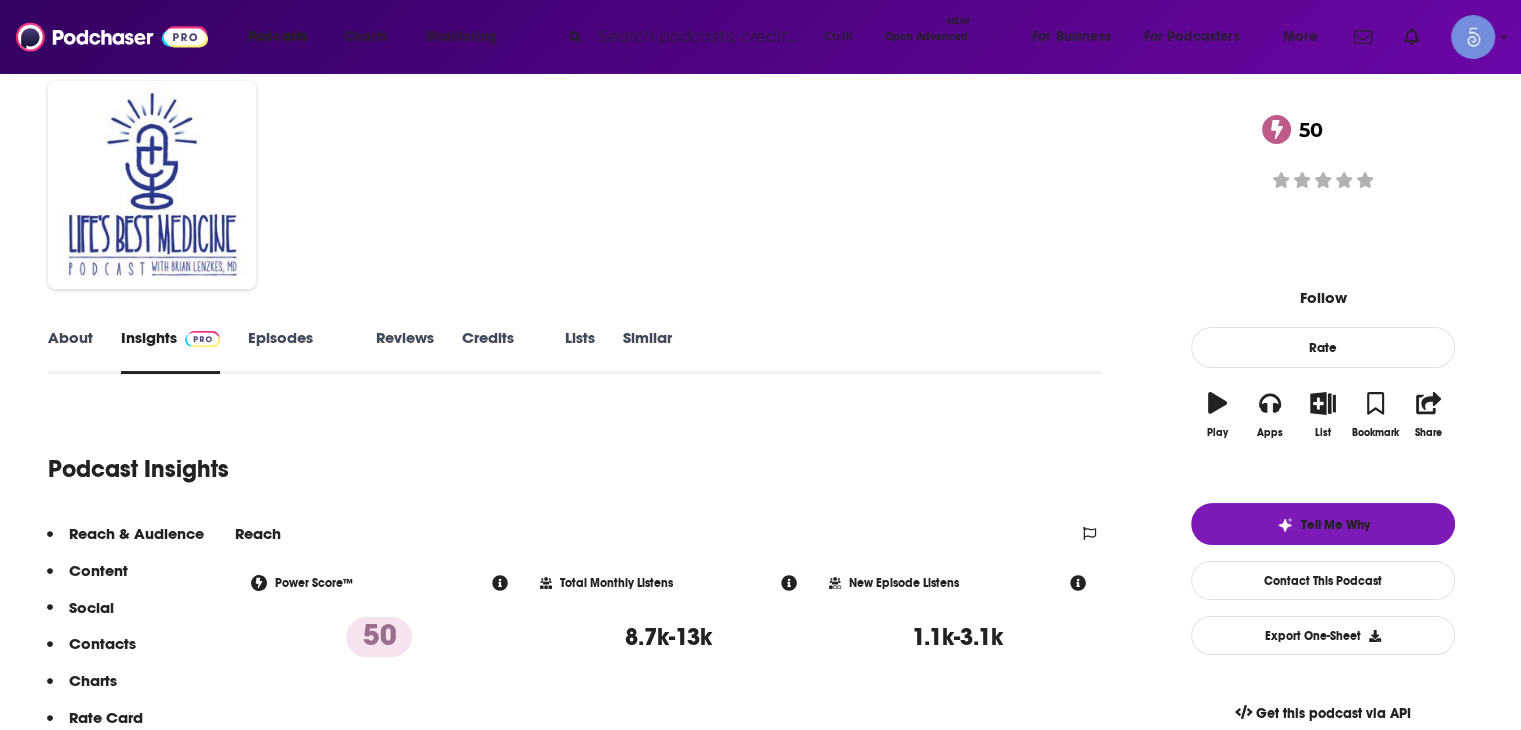 scroll, scrollTop: 0, scrollLeft: 0, axis: both 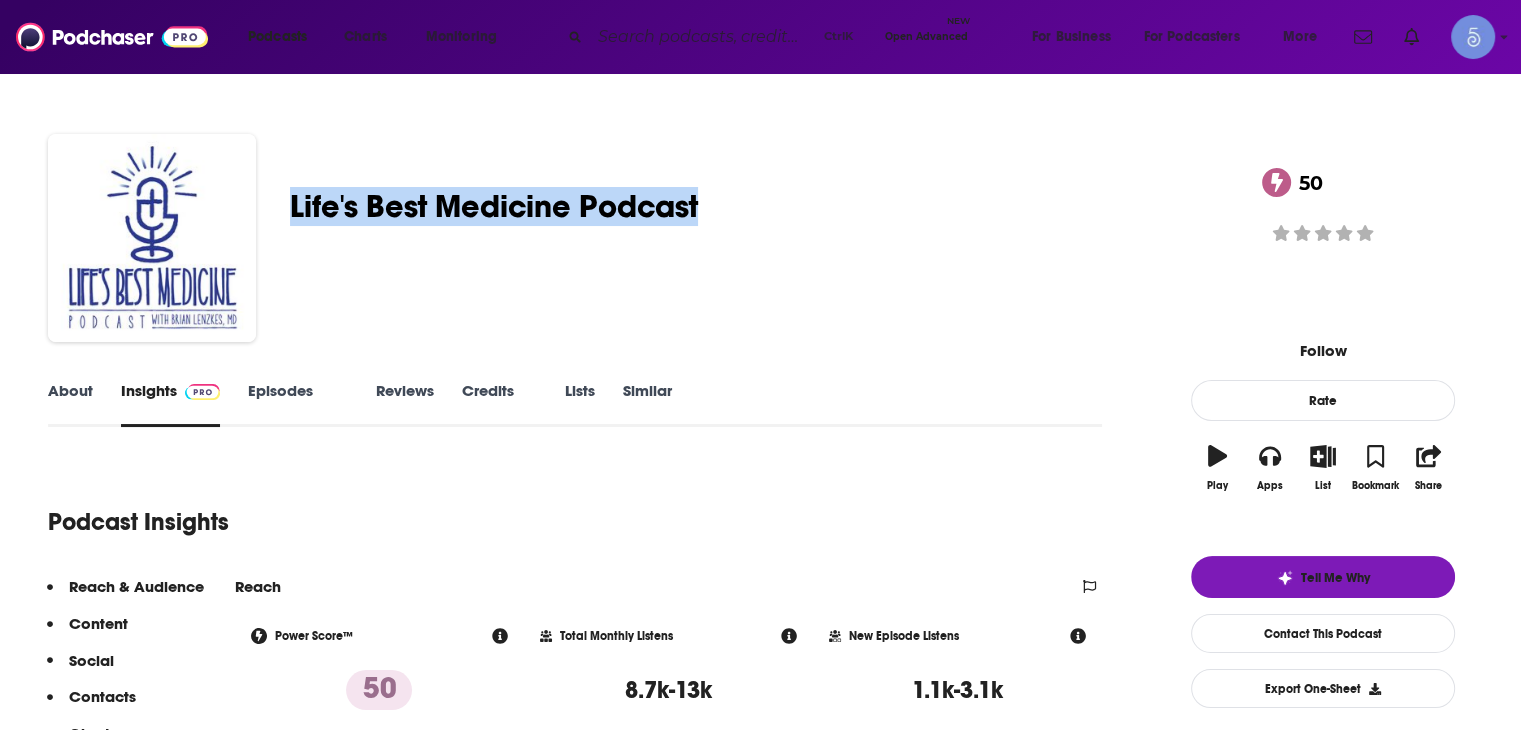 drag, startPoint x: 411, startPoint y: 191, endPoint x: 819, endPoint y: 181, distance: 408.12253 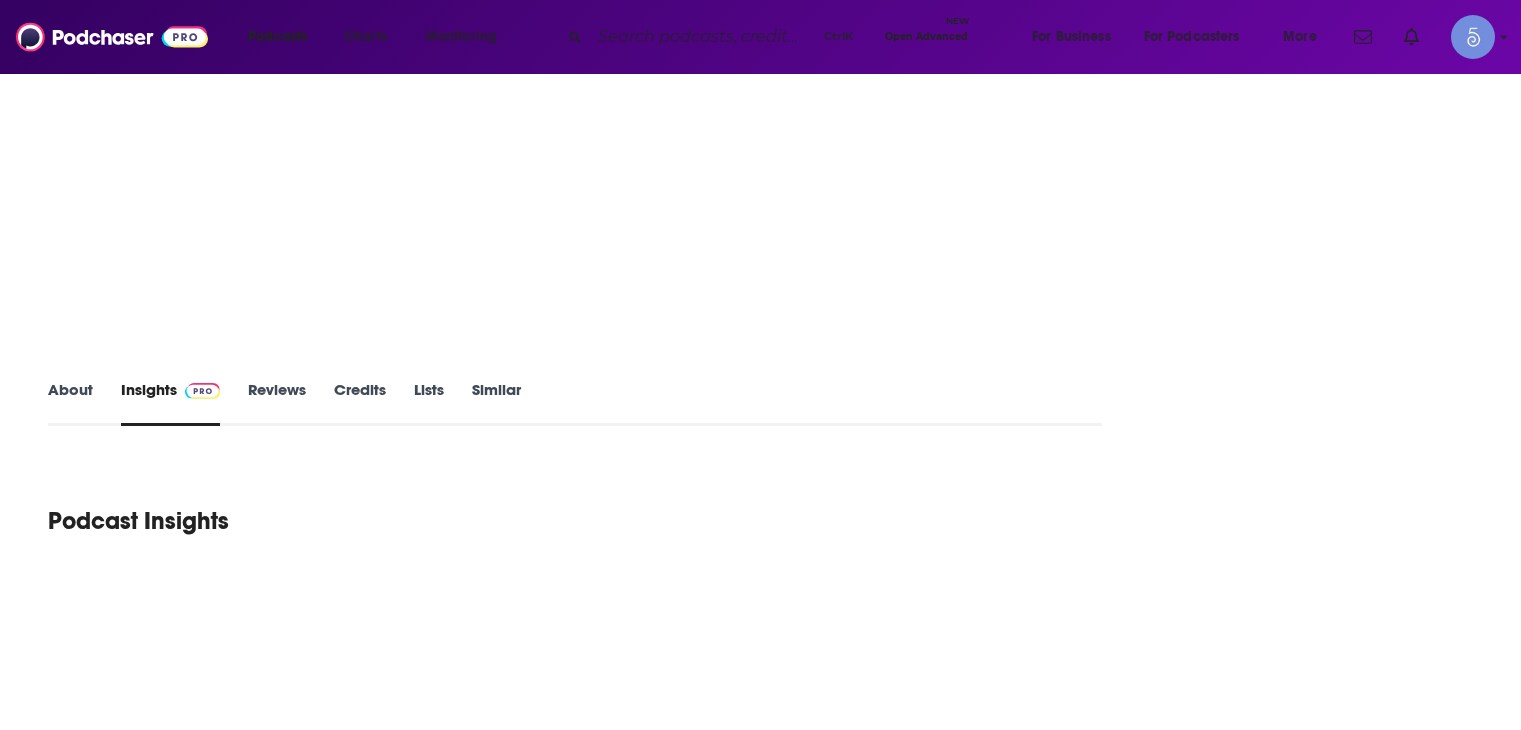 scroll, scrollTop: 0, scrollLeft: 0, axis: both 